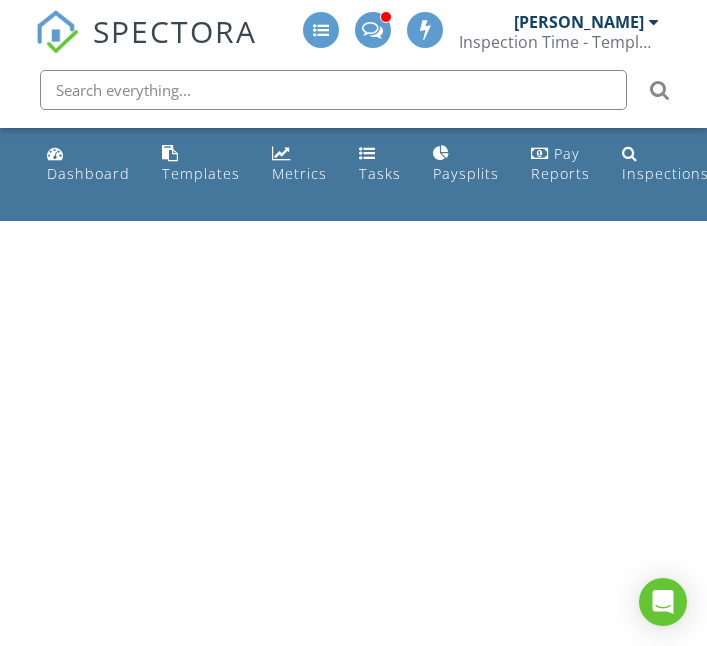 scroll, scrollTop: 0, scrollLeft: 0, axis: both 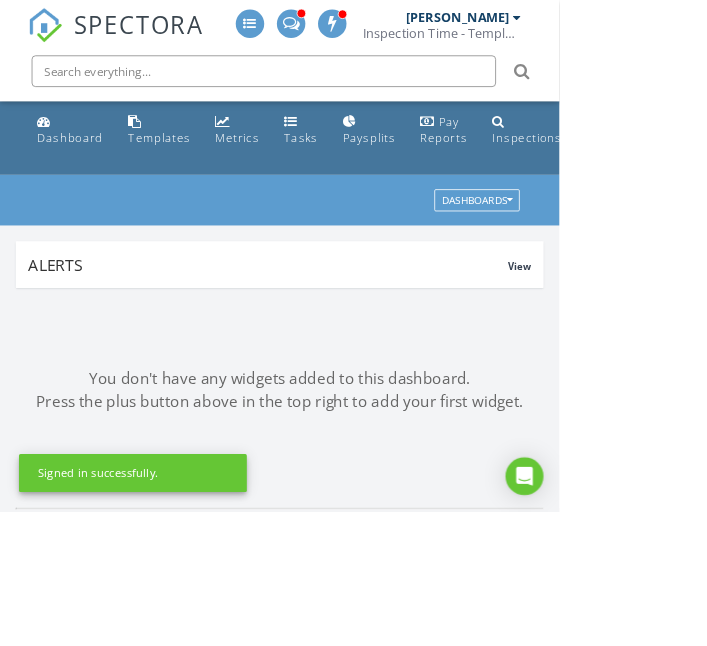 click at bounding box center (333, 90) 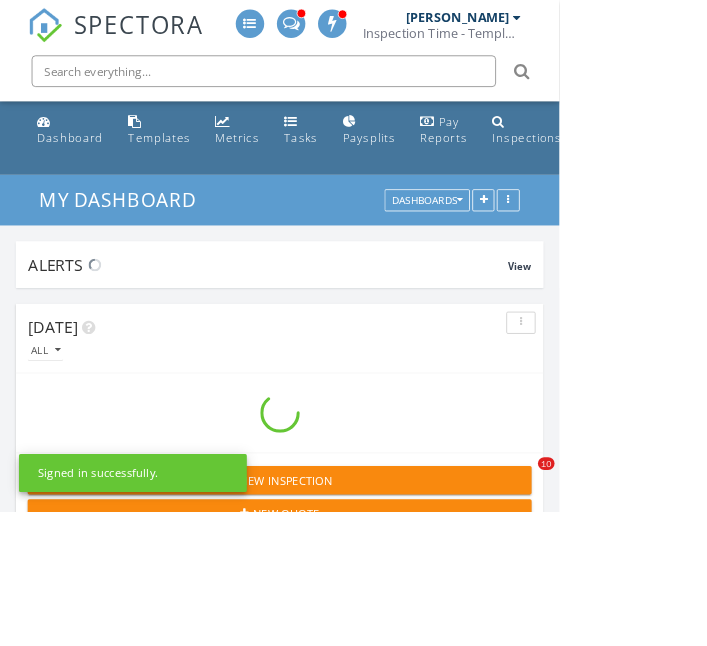 scroll, scrollTop: 9, scrollLeft: 9, axis: both 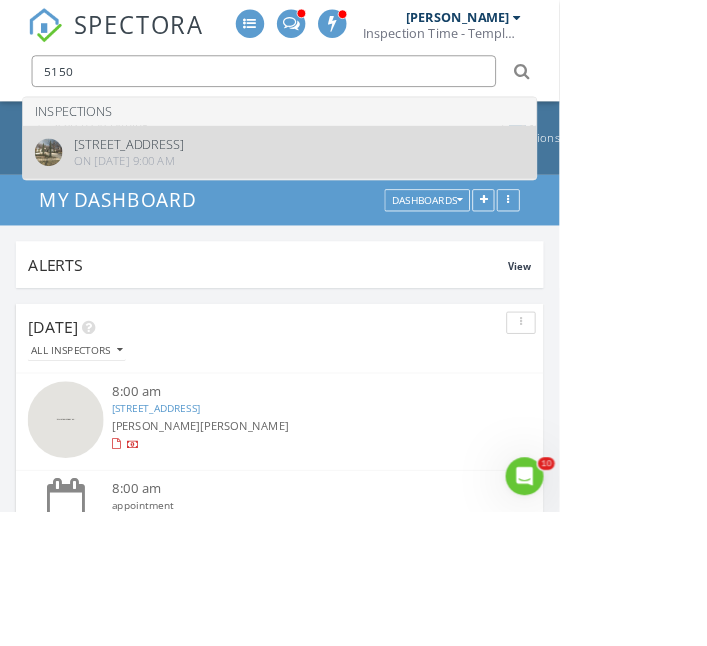 type on "5150" 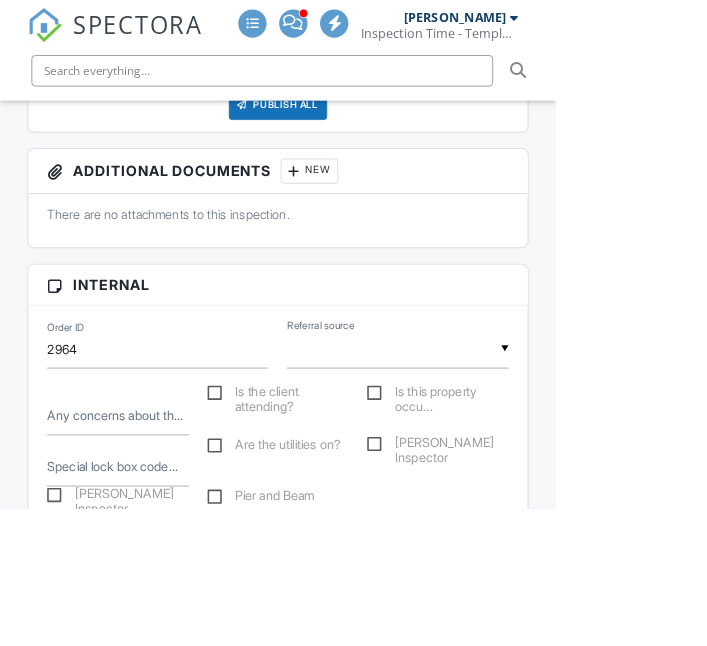 scroll, scrollTop: 981, scrollLeft: 0, axis: vertical 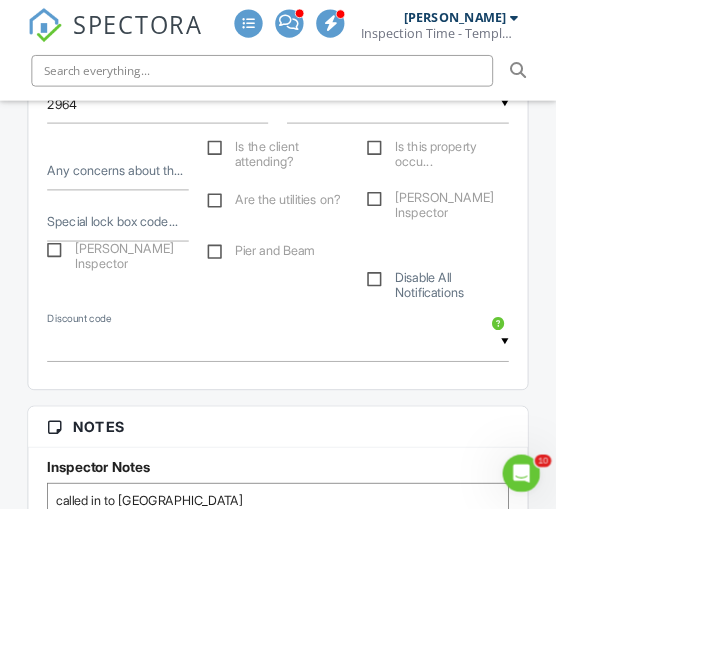 click on "called in to broker bay" at bounding box center [353, 664] 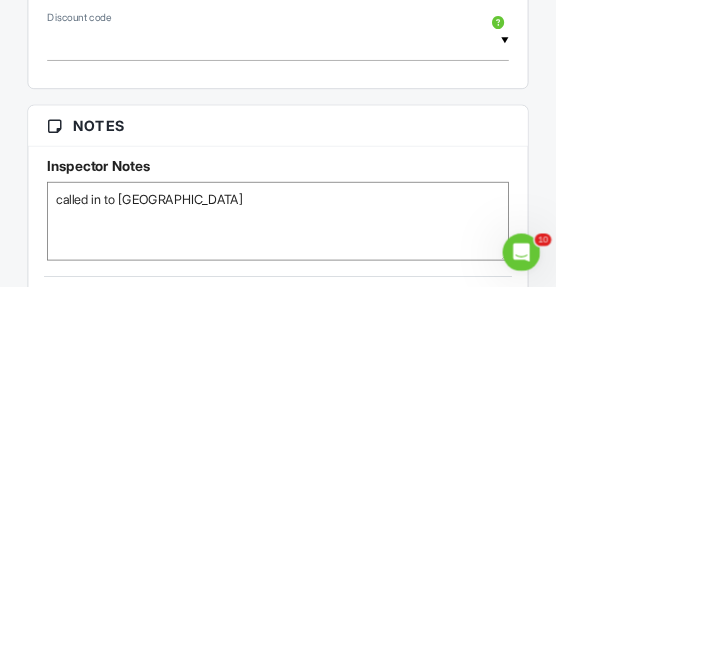 paste on "Lockbox code: 4020
Tell the guard at the security gate you are showing 5150 Spanish Oaks." 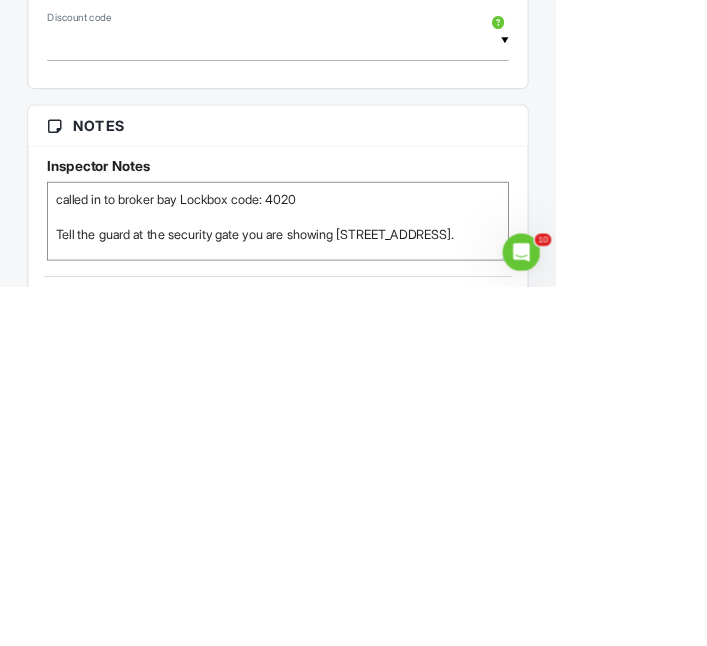 scroll, scrollTop: 1380, scrollLeft: 0, axis: vertical 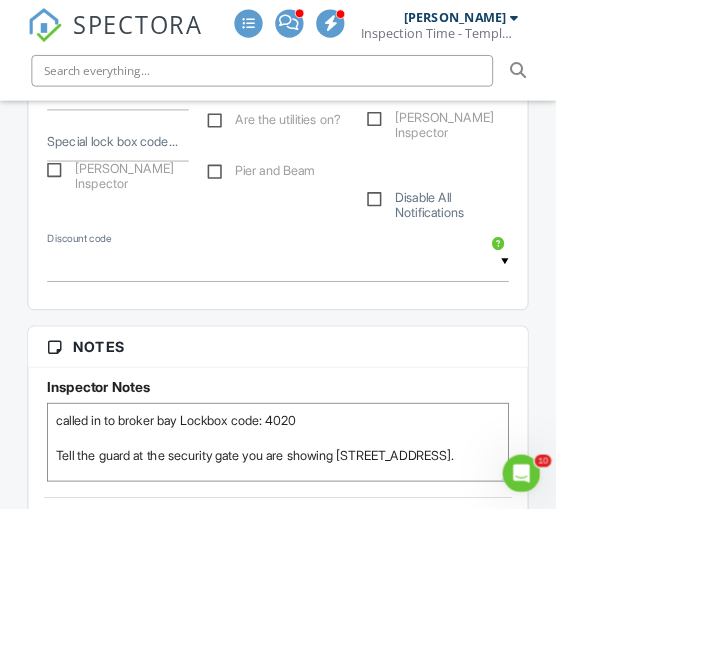 type on "called in to broker bay Lockbox code: 4020
Tell the guard at the security gate you are showing 5150 Spanish Oaks." 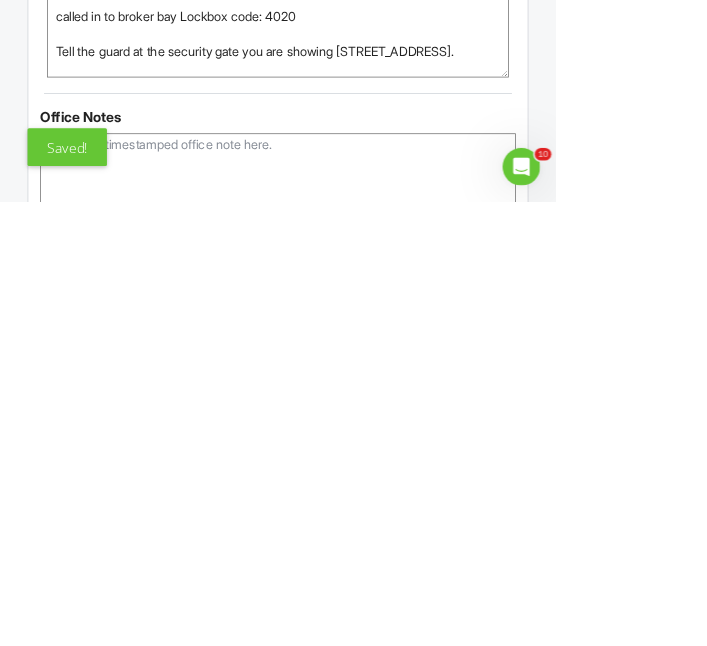 scroll, scrollTop: 1503, scrollLeft: 0, axis: vertical 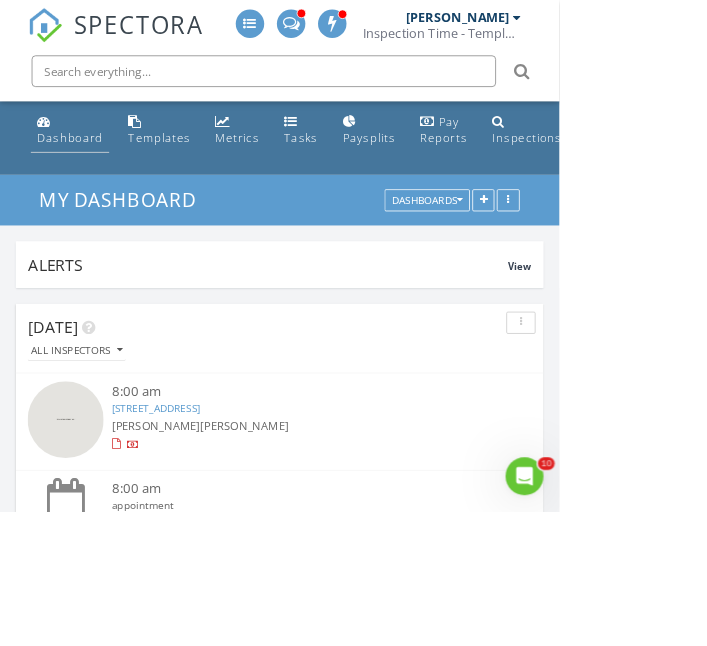 click on "Dashboard" at bounding box center (88, 173) 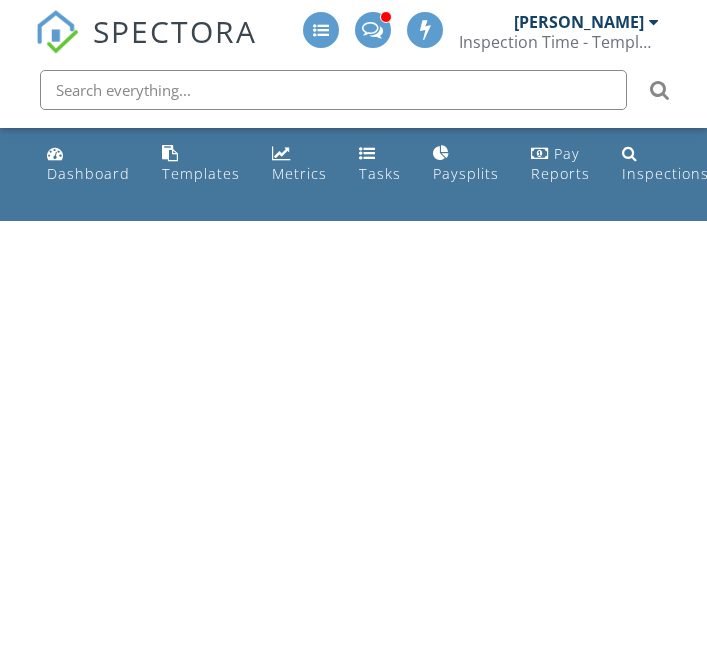 scroll, scrollTop: 0, scrollLeft: 0, axis: both 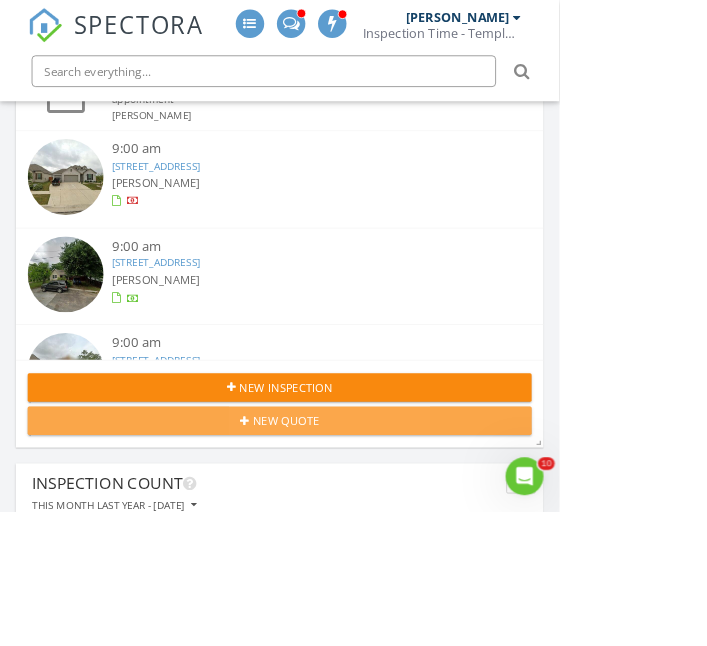 click on "New Quote" at bounding box center [353, 532] 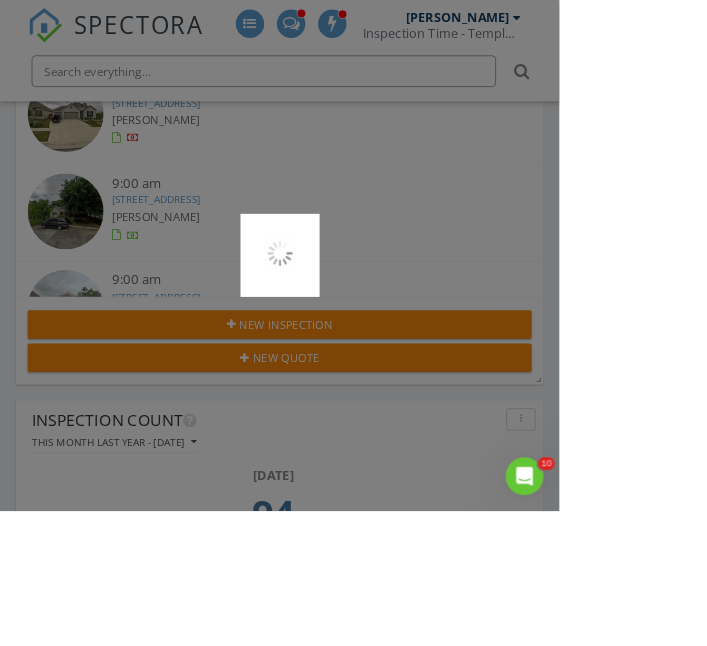 scroll, scrollTop: 519, scrollLeft: 0, axis: vertical 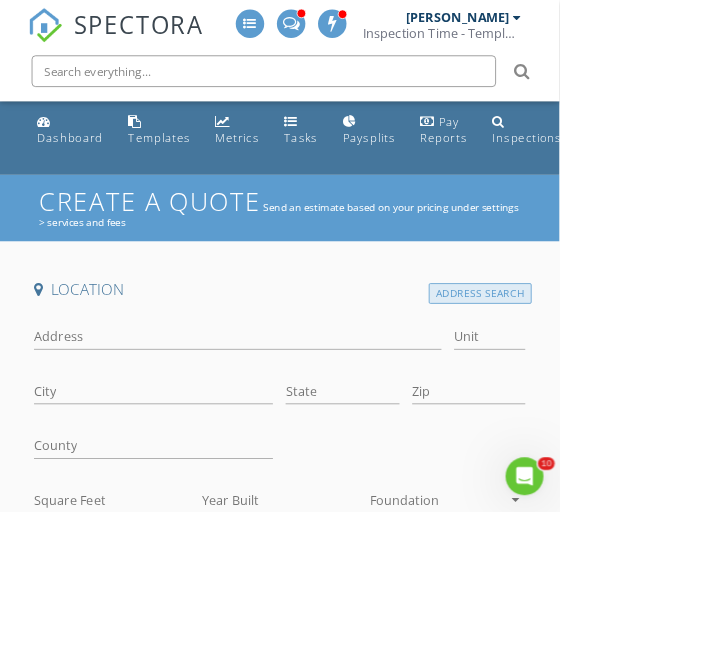 click on "Address Search" at bounding box center [607, 371] 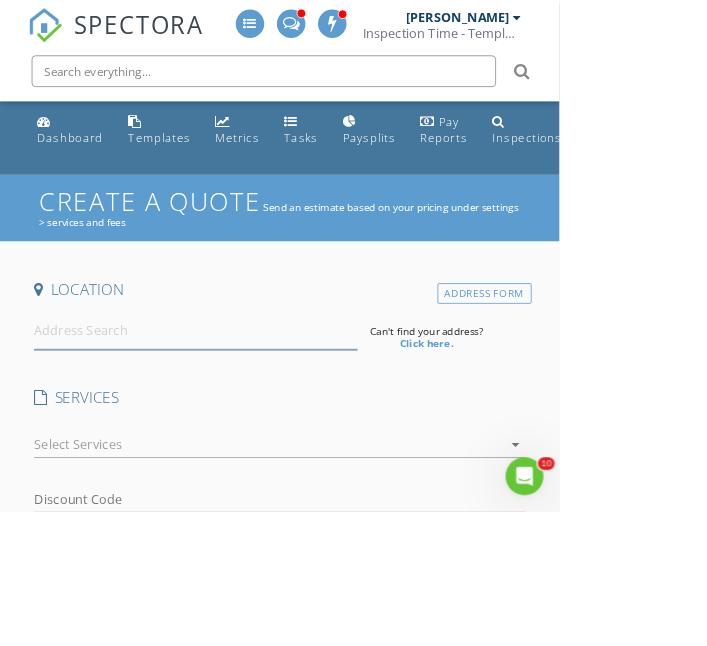 click at bounding box center (247, 417) 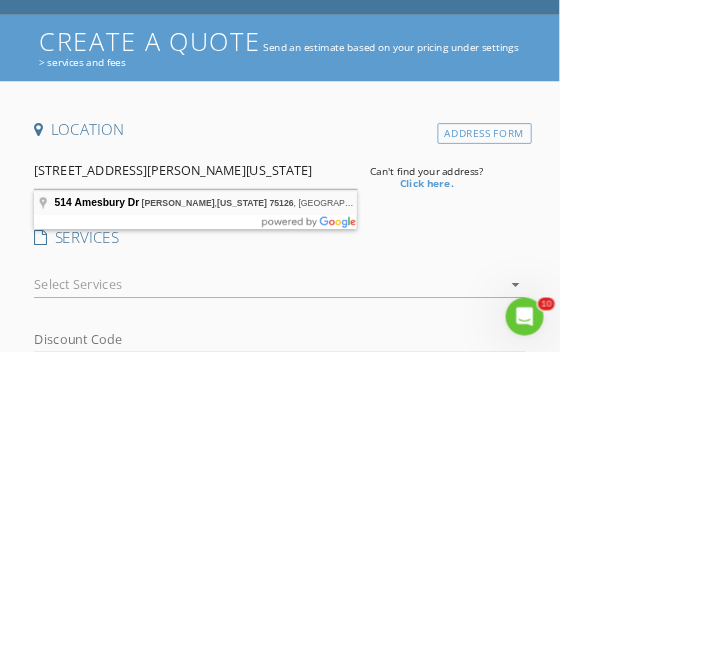 type on "514 Amesbury Dr, Forney, Texas 75126, USA" 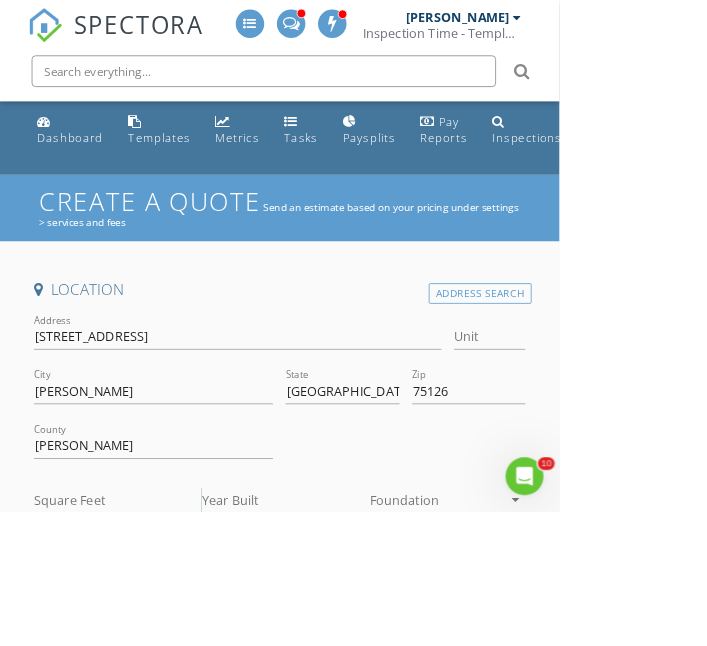 click on "Year Built" at bounding box center [353, 632] 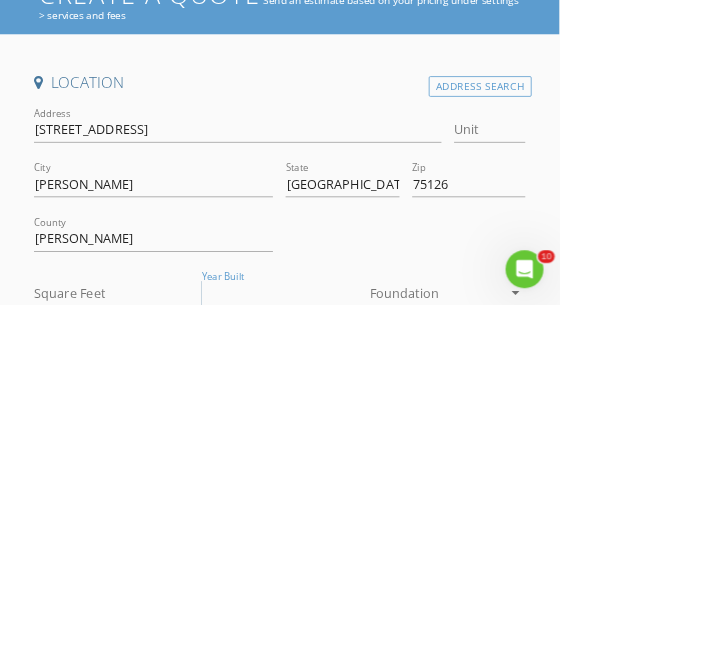 scroll, scrollTop: 28, scrollLeft: 0, axis: vertical 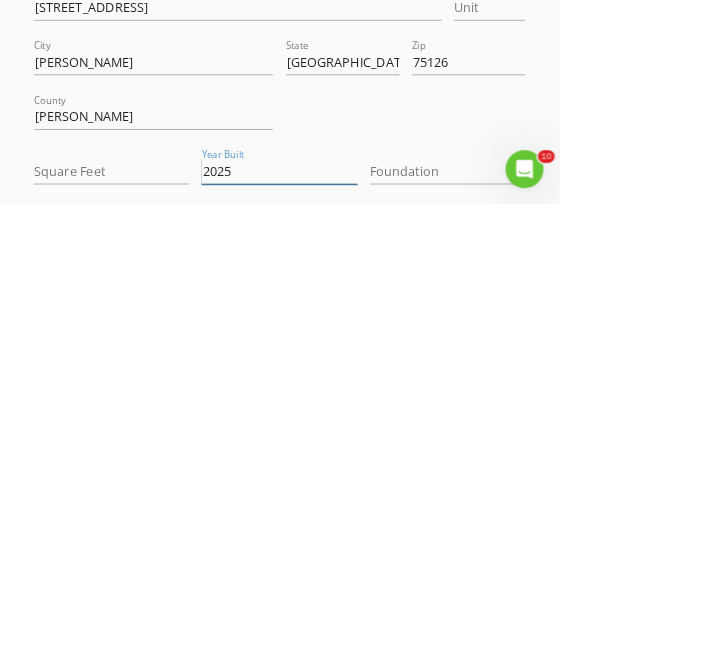 type on "2025" 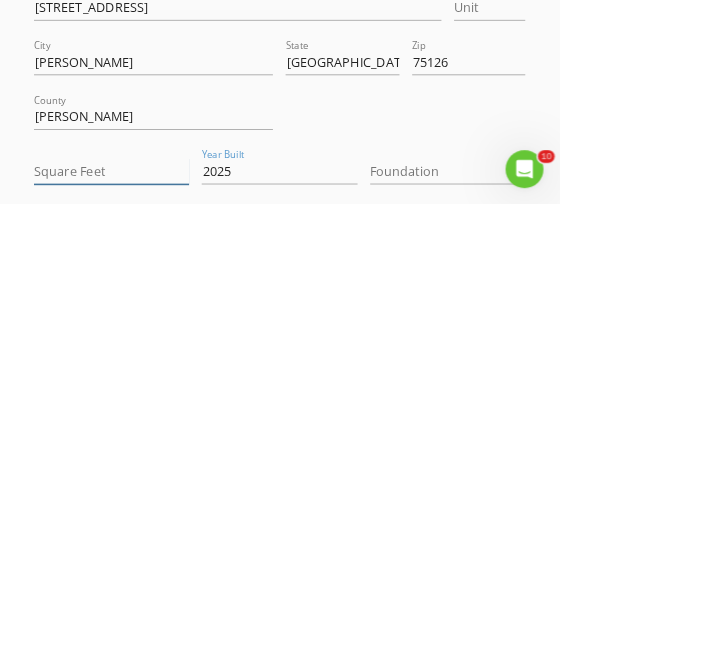 click on "Square Feet" at bounding box center [141, 604] 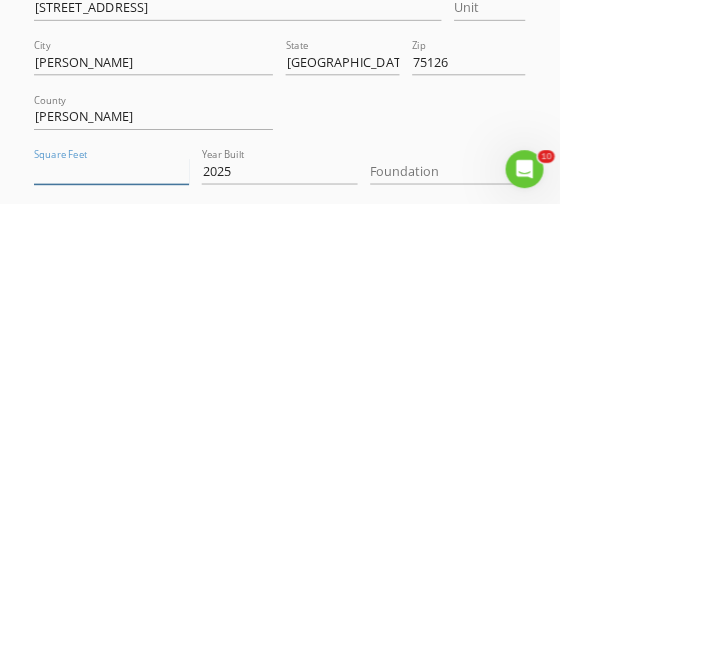 scroll, scrollTop: 27, scrollLeft: 0, axis: vertical 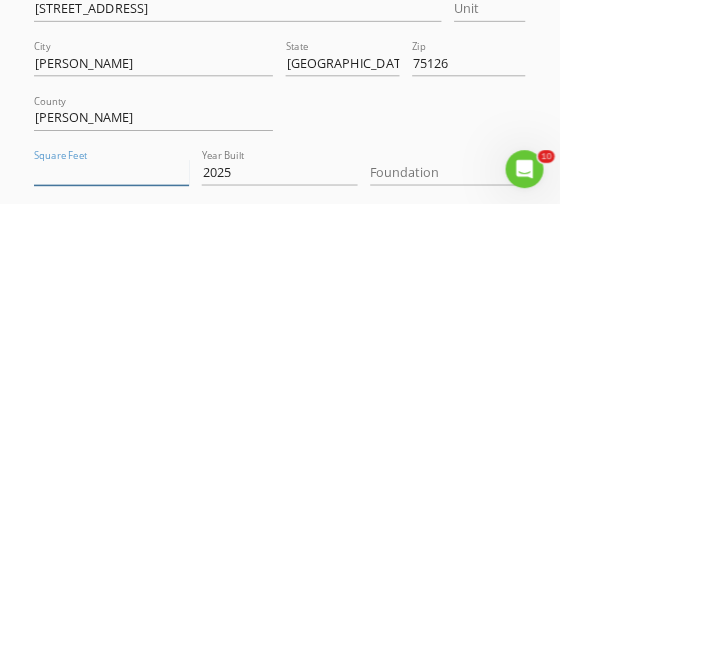 click on "Square Feet" at bounding box center (141, 605) 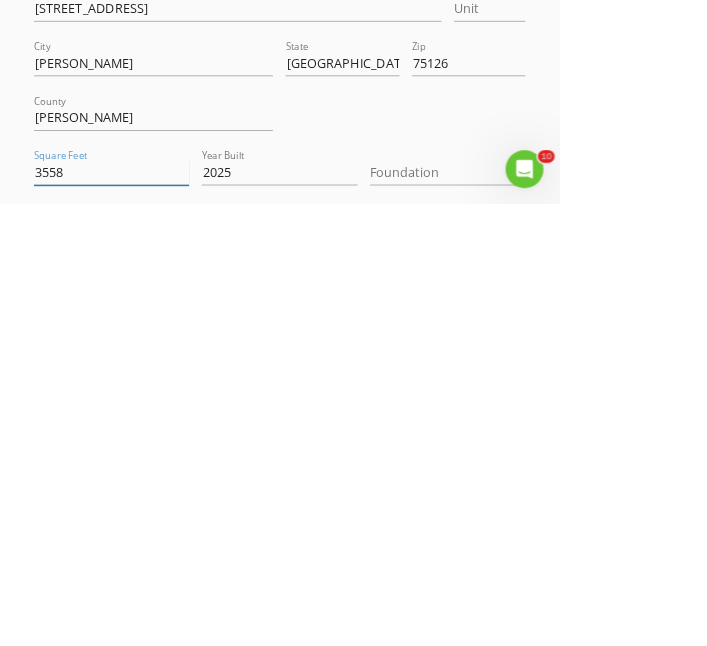type on "3558" 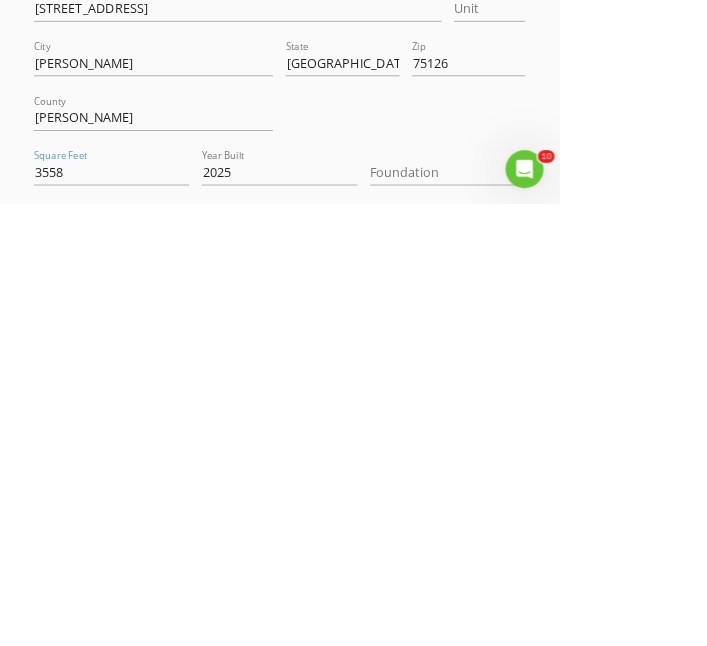 click at bounding box center [552, 605] 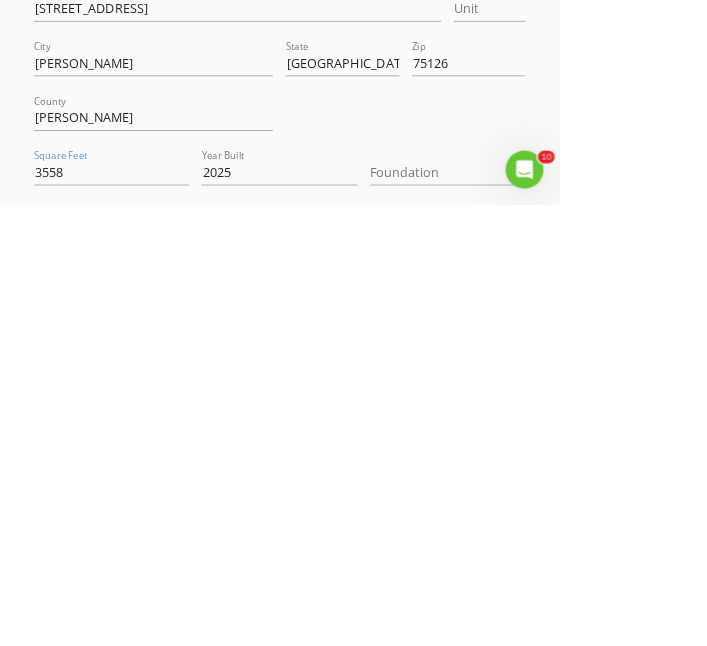 scroll, scrollTop: 27, scrollLeft: 0, axis: vertical 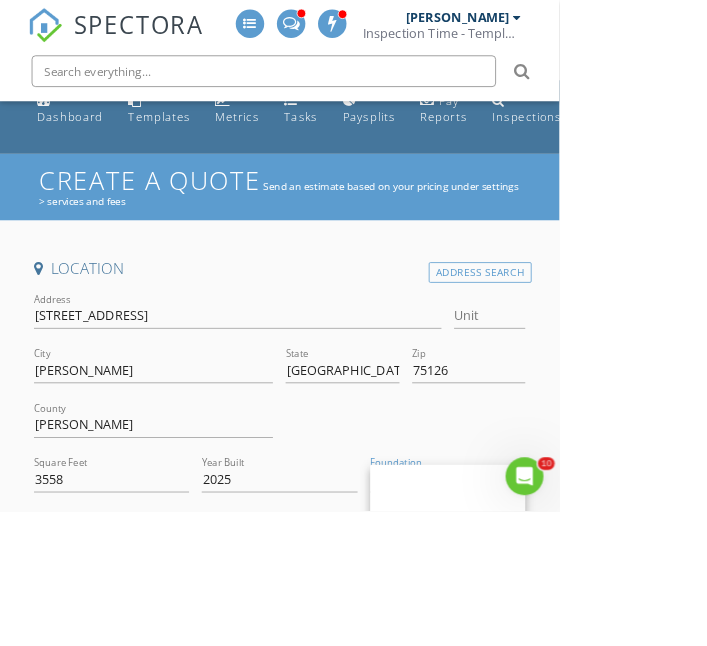 click on "Slab" at bounding box center (566, 707) 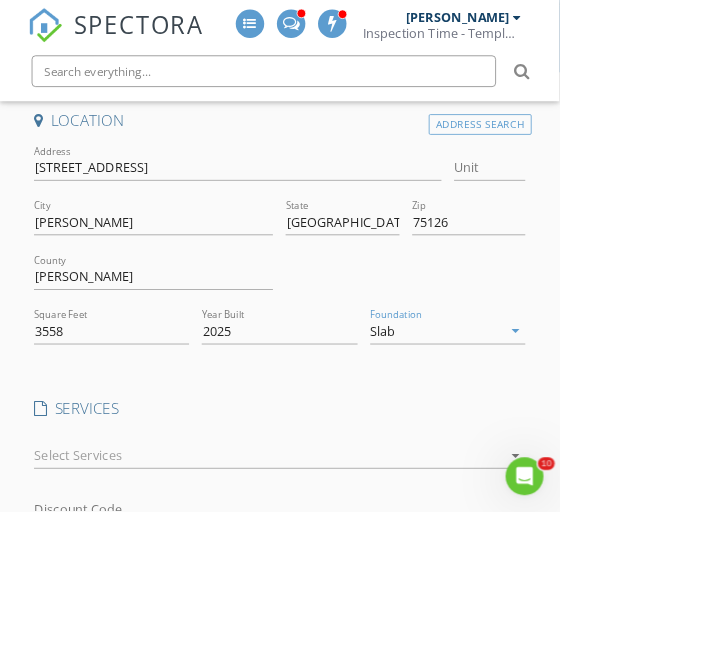 scroll, scrollTop: 475, scrollLeft: 0, axis: vertical 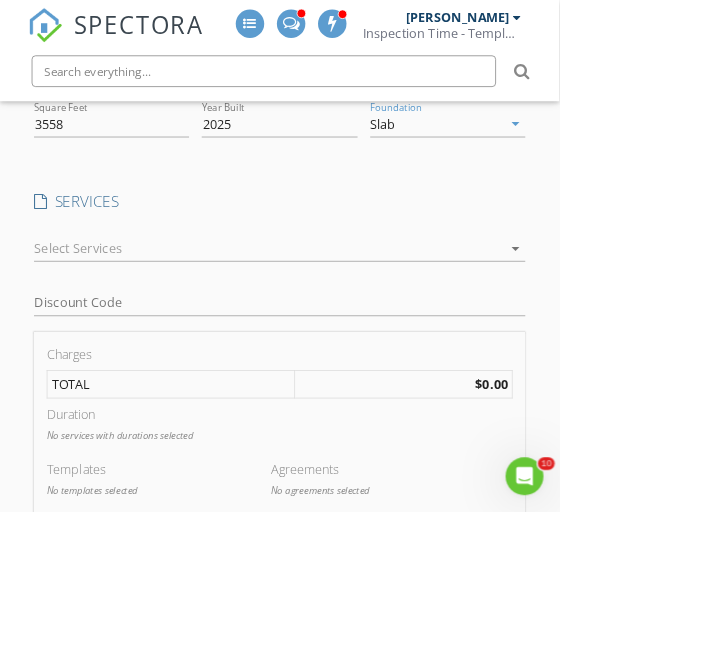 click at bounding box center (339, 314) 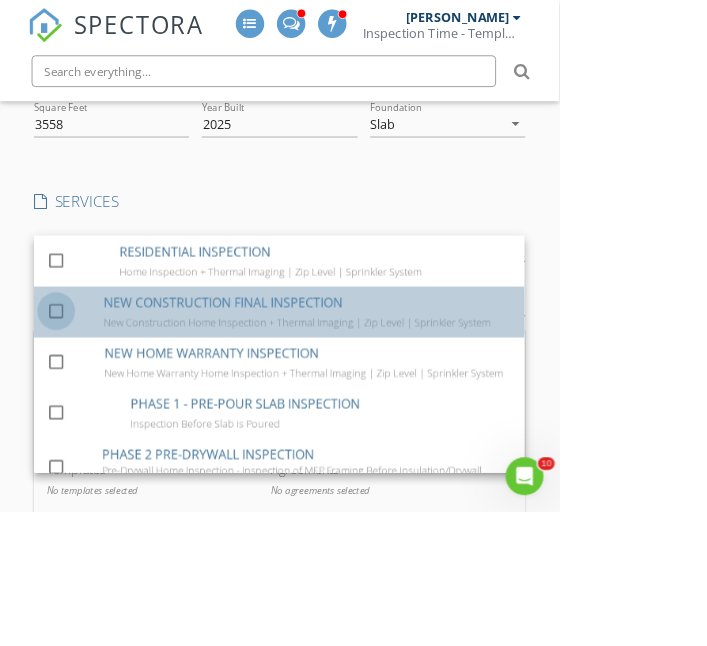 click at bounding box center (71, 393) 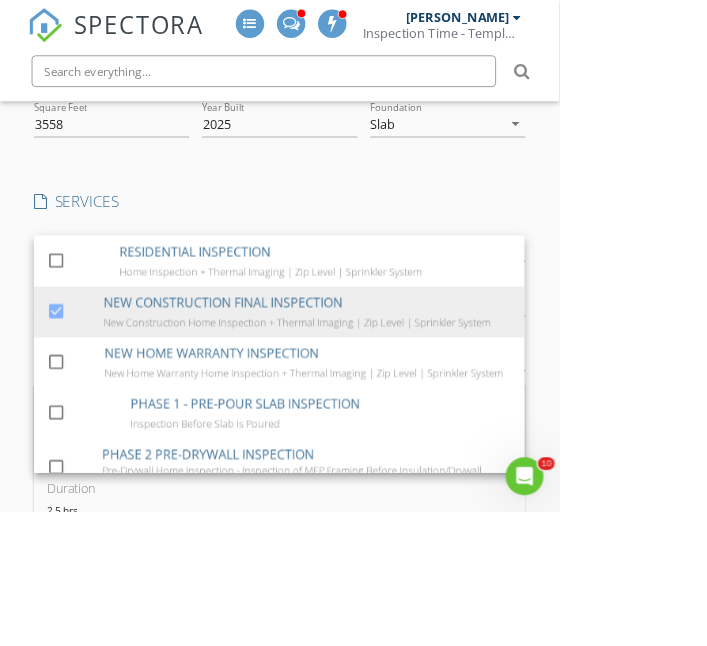 click on "SPECTORA
Aaron Davis
Inspection Time - Temple/Waco
Role:
Inspector
Change Role
Dashboard
New Inspection
Inspections
Calendar
Template Editor
Contacts
Automations
Team
Metrics
Payments
Data Exports
Billing
Conversations
Tasks
Reporting
Advanced
Equipment
Settings
What's New
Sign Out
Change Active Role
Your account has more than one possible role. Please choose how you'd like to view the site:
Company/Agency
City
Role
Dashboard
Templates
Metrics
Tasks
Paysplits
Pay Reports
Inspections
Settings
Support Center
check_box_outline_blank" at bounding box center (353, 555) 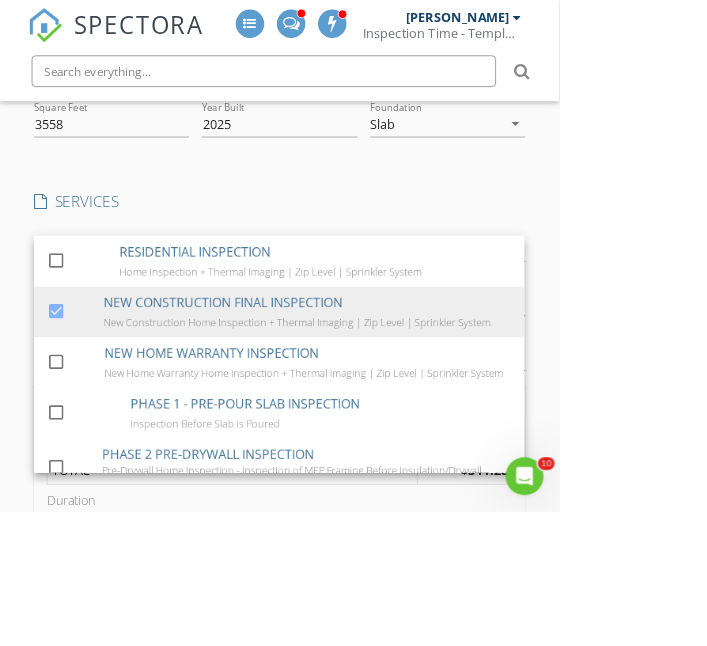 click on "- New Construction Inspection Report" at bounding box center [353, 733] 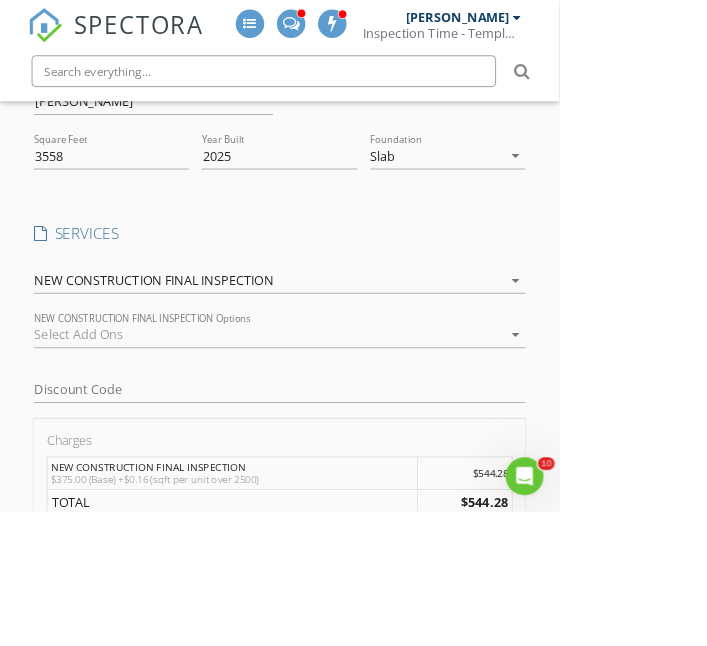 scroll, scrollTop: 580, scrollLeft: 0, axis: vertical 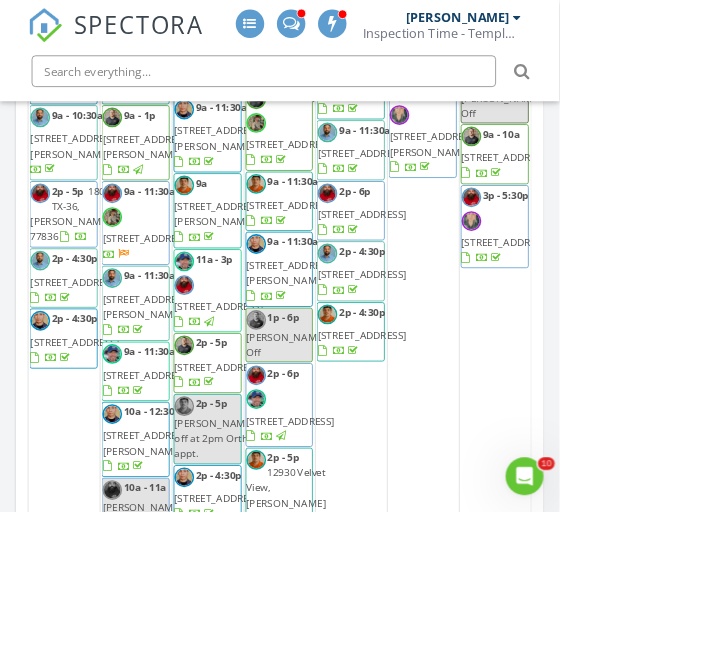 click at bounding box center [333, 90] 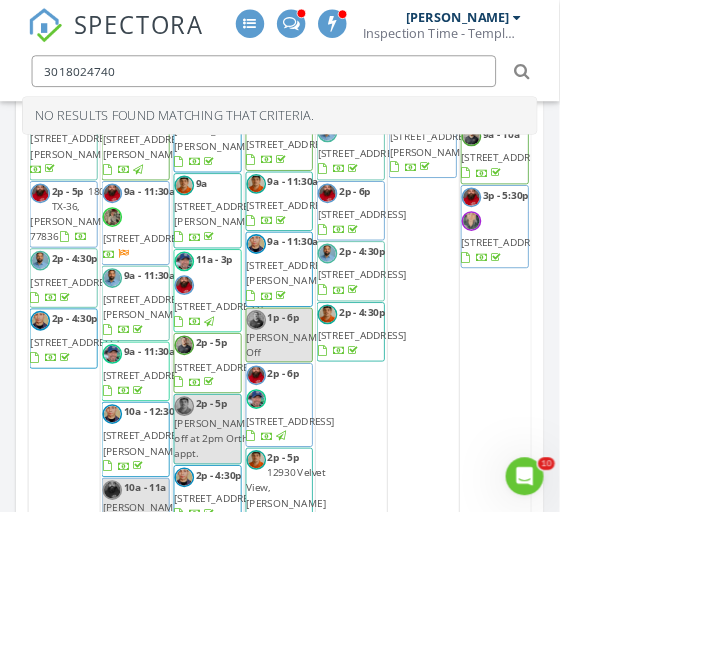 click on "3018024740" at bounding box center [333, 90] 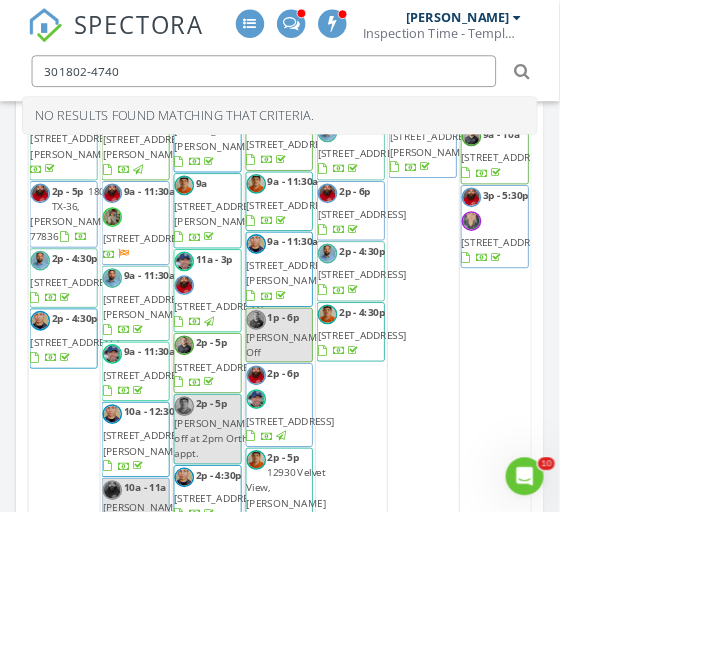 click on "301802-4740" at bounding box center [333, 90] 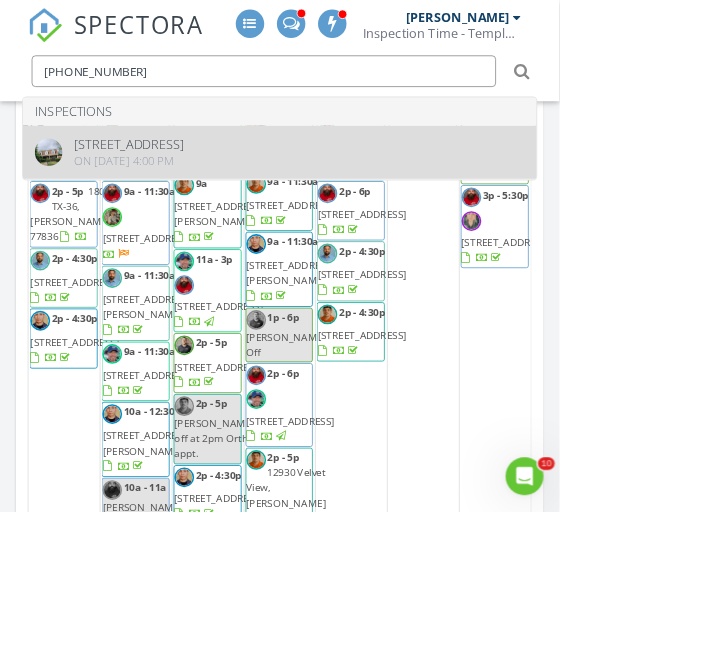type on "[PHONE_NUMBER]" 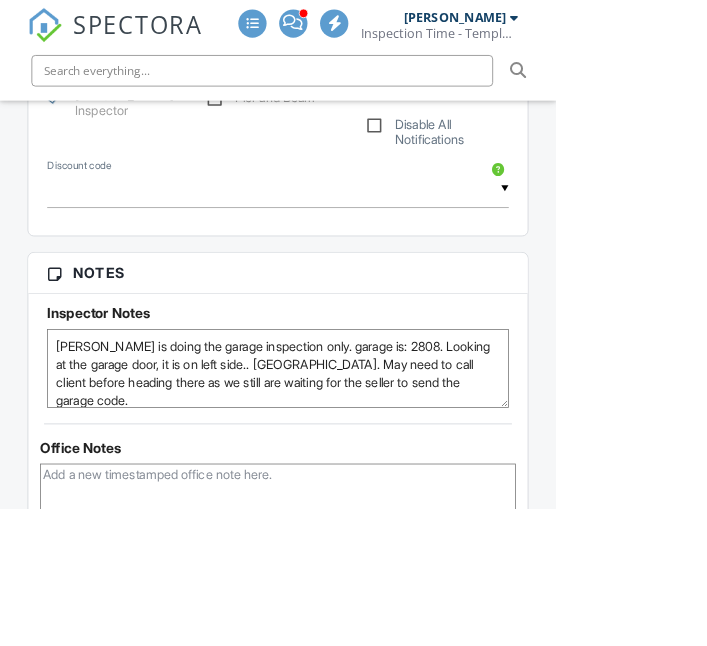 scroll, scrollTop: 1734, scrollLeft: 0, axis: vertical 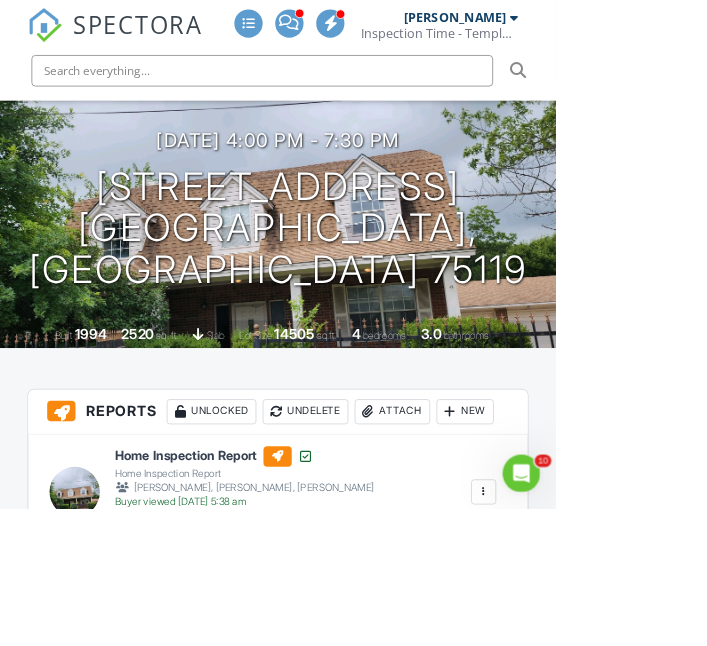 click at bounding box center [615, 626] 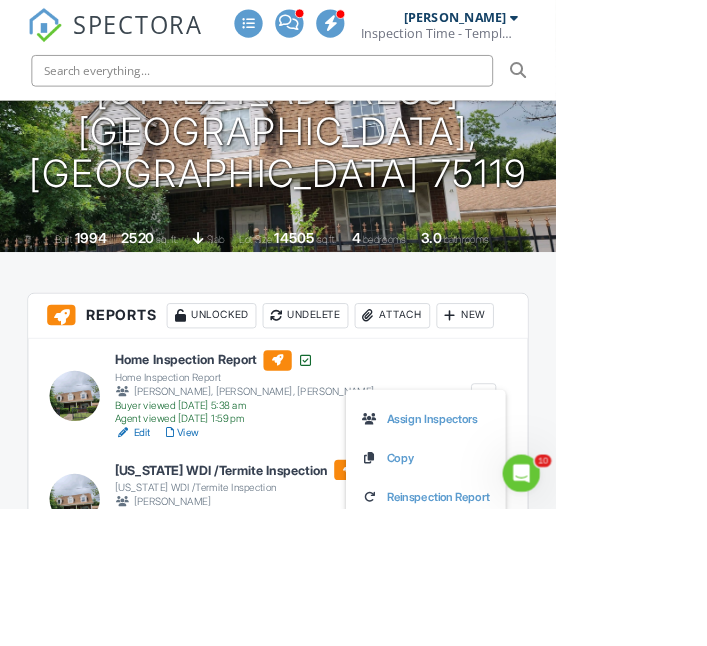 scroll, scrollTop: 348, scrollLeft: 0, axis: vertical 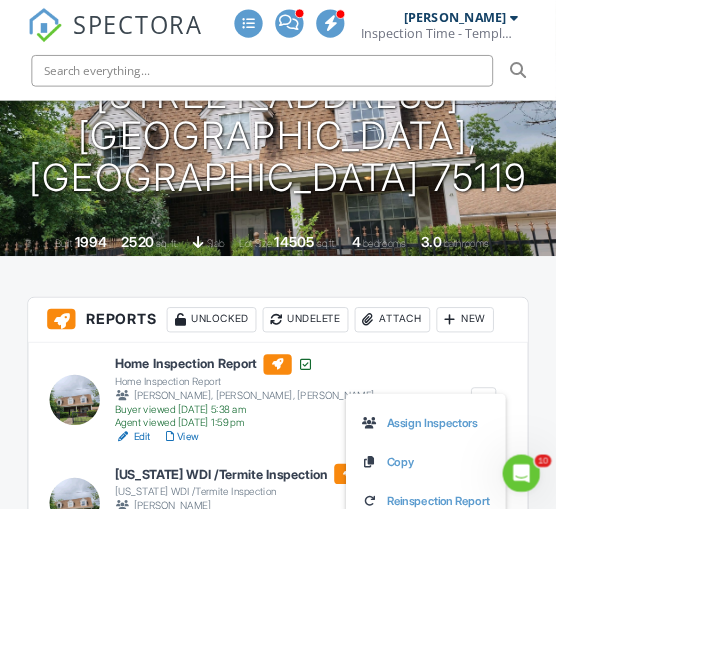click on "Send to Repair Pricer" at bounding box center (537, 688) 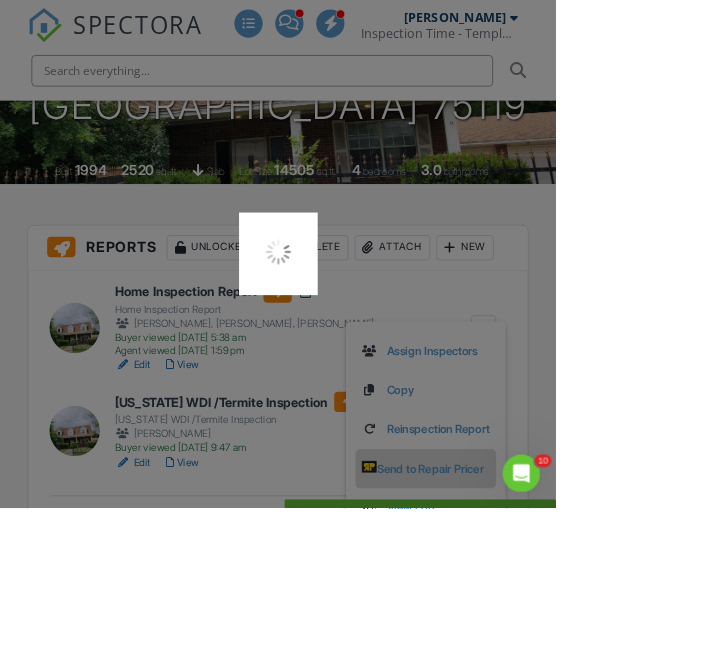 scroll, scrollTop: 470, scrollLeft: 0, axis: vertical 